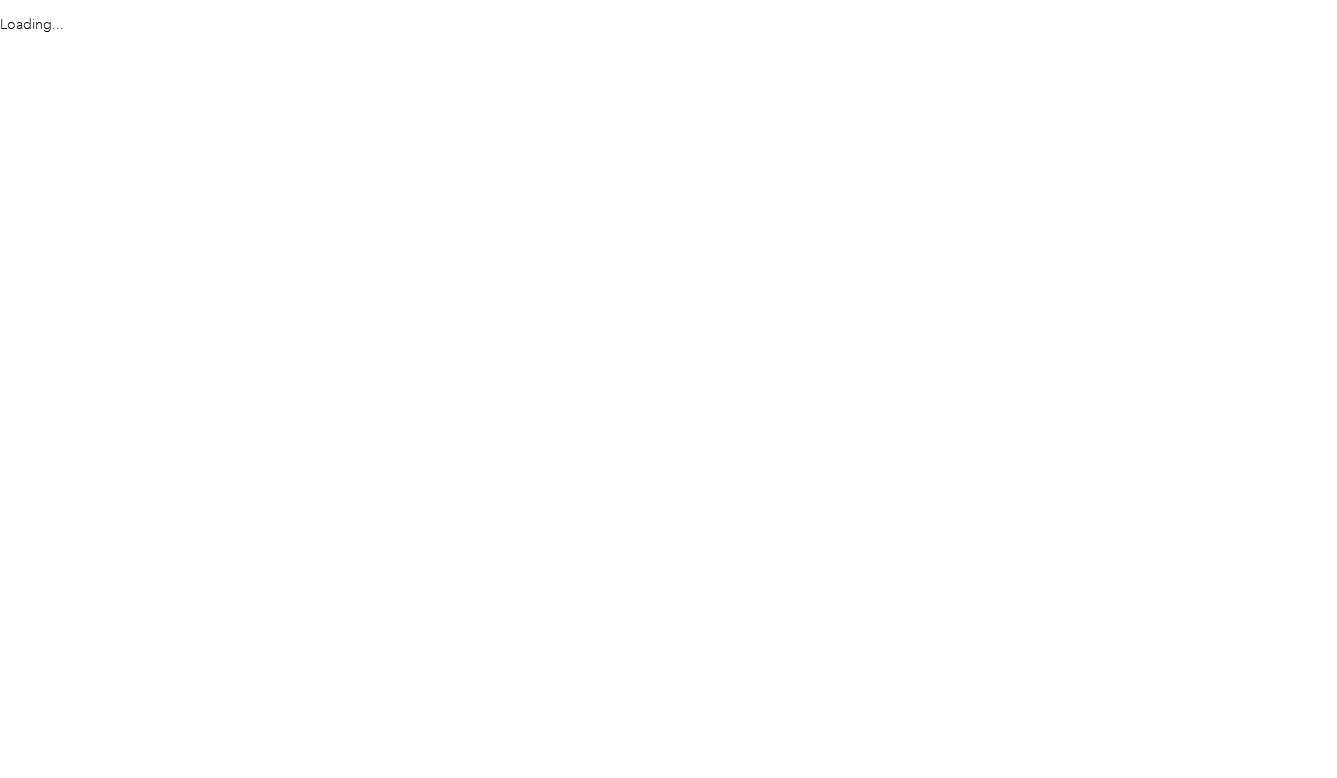 scroll, scrollTop: 0, scrollLeft: 0, axis: both 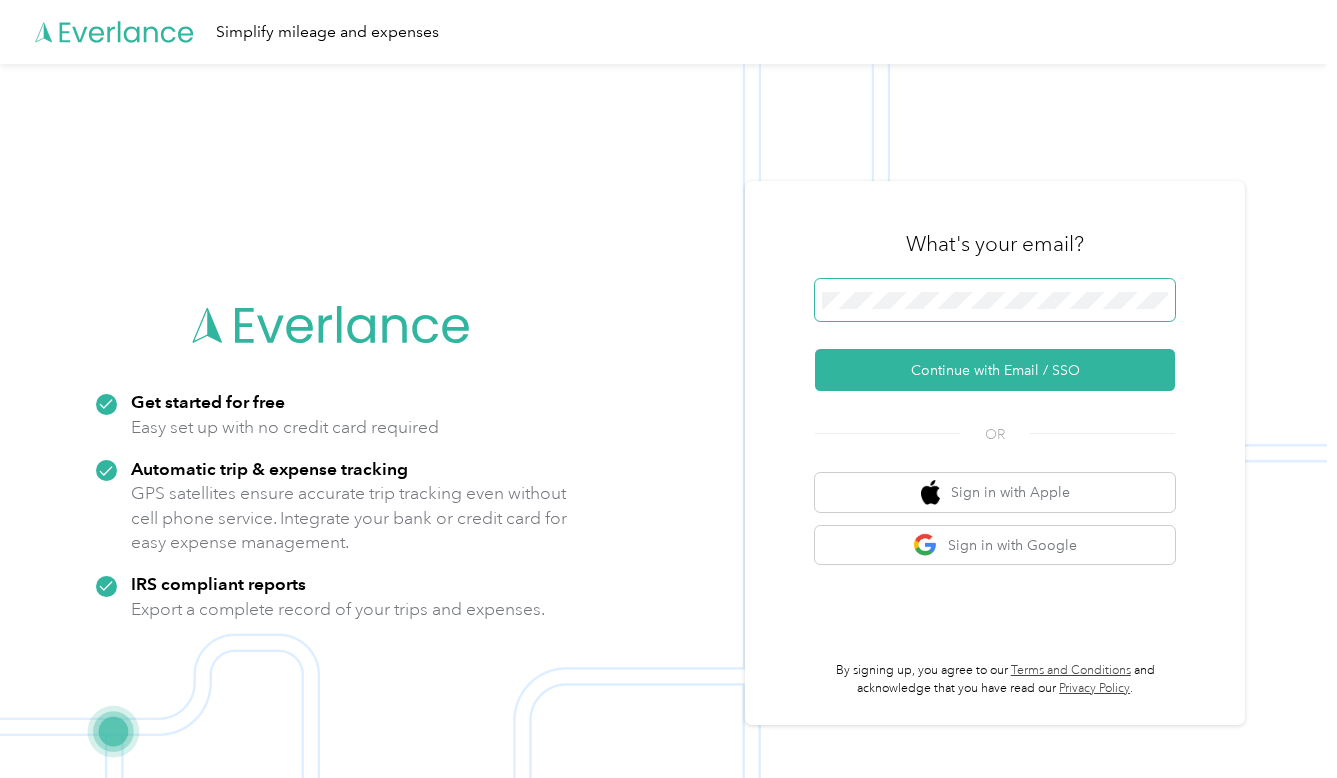click at bounding box center [995, 300] 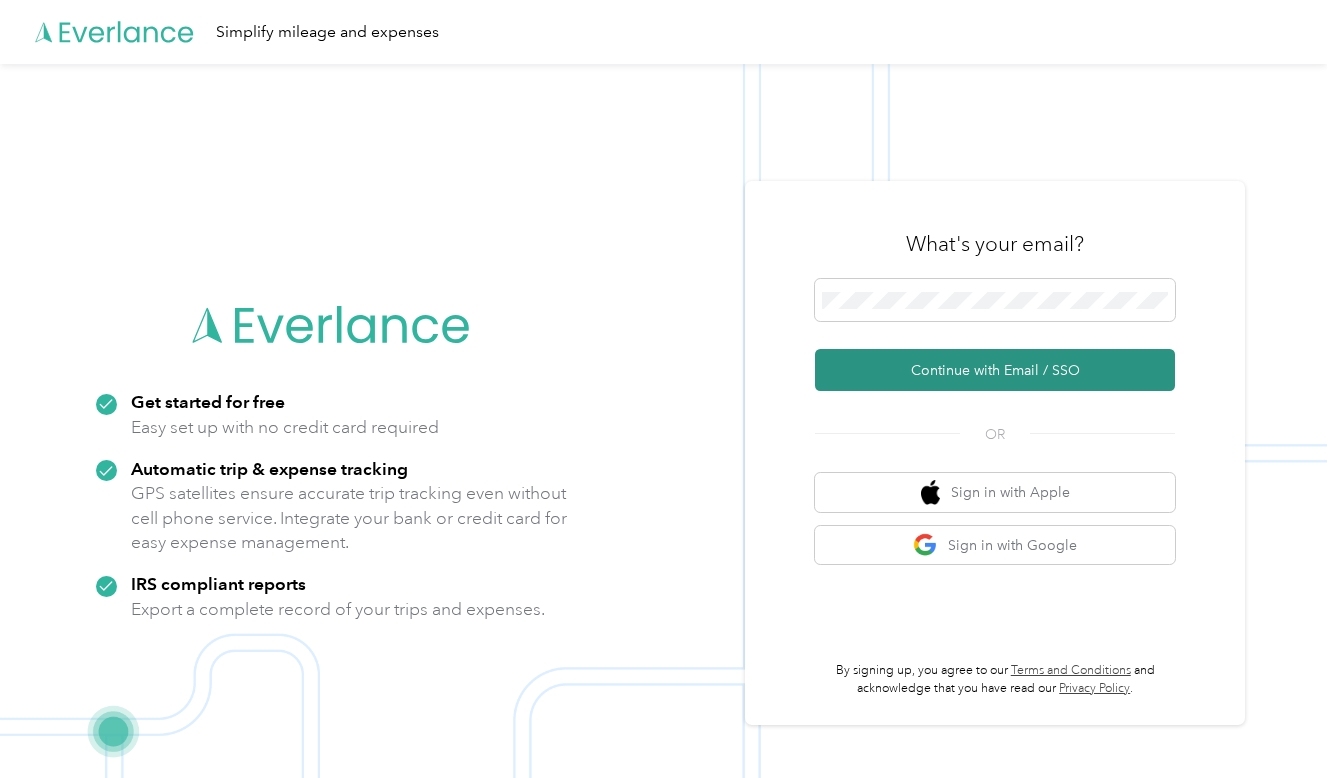 click on "Continue with Email / SSO" at bounding box center (995, 370) 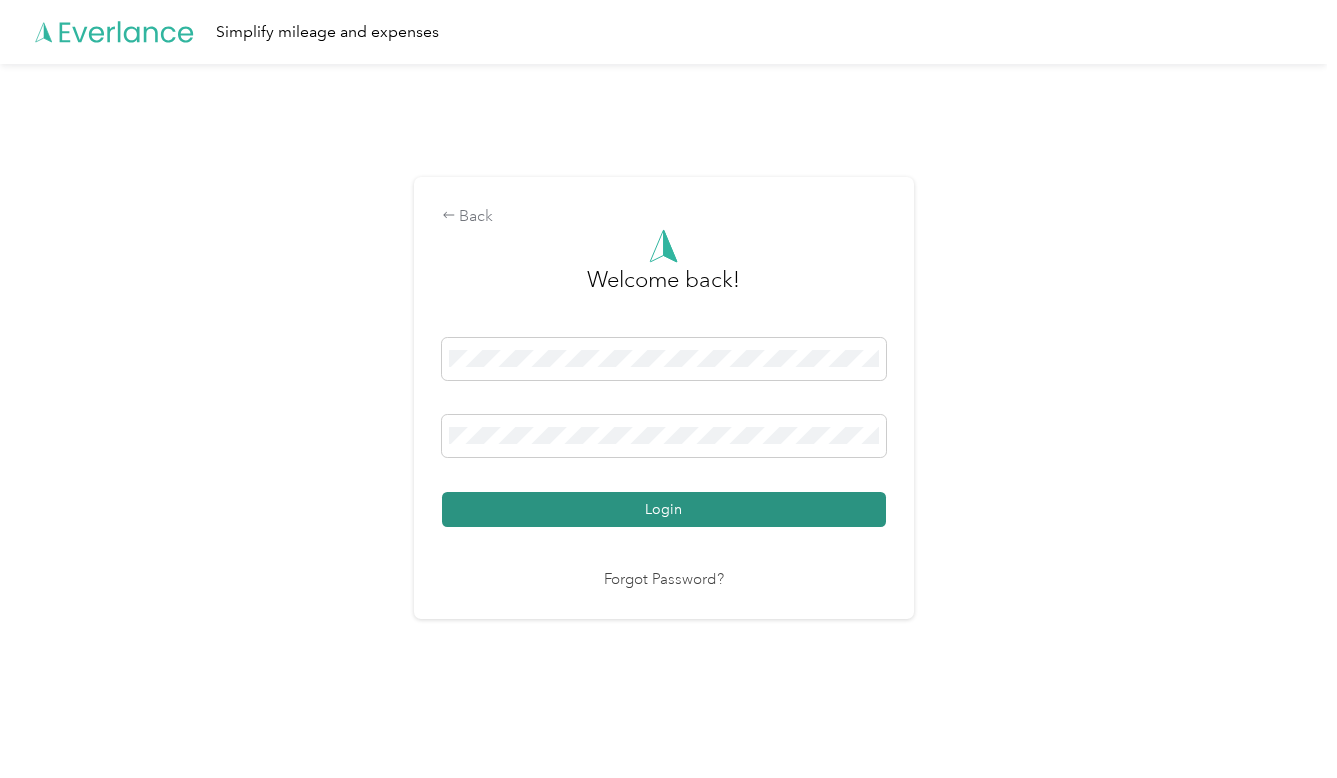 click on "Login" at bounding box center (664, 509) 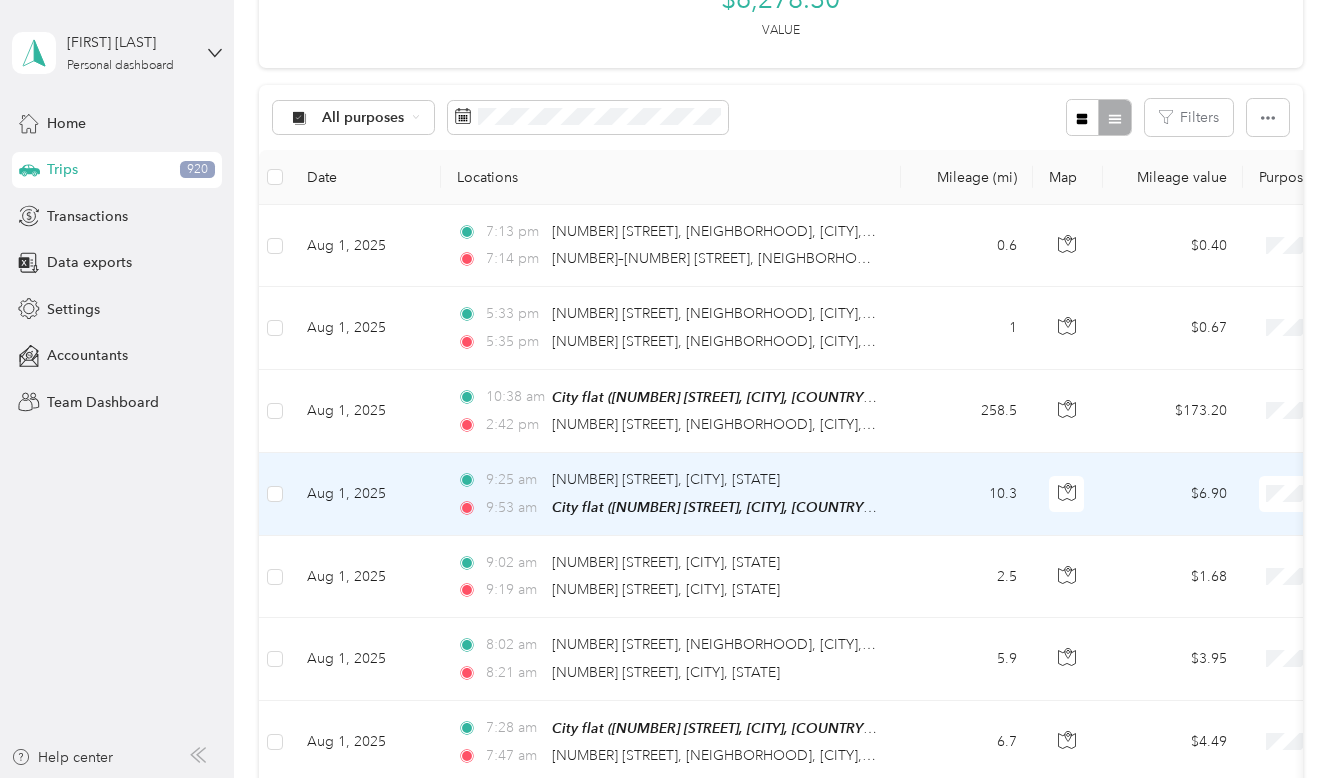 scroll, scrollTop: 400, scrollLeft: 0, axis: vertical 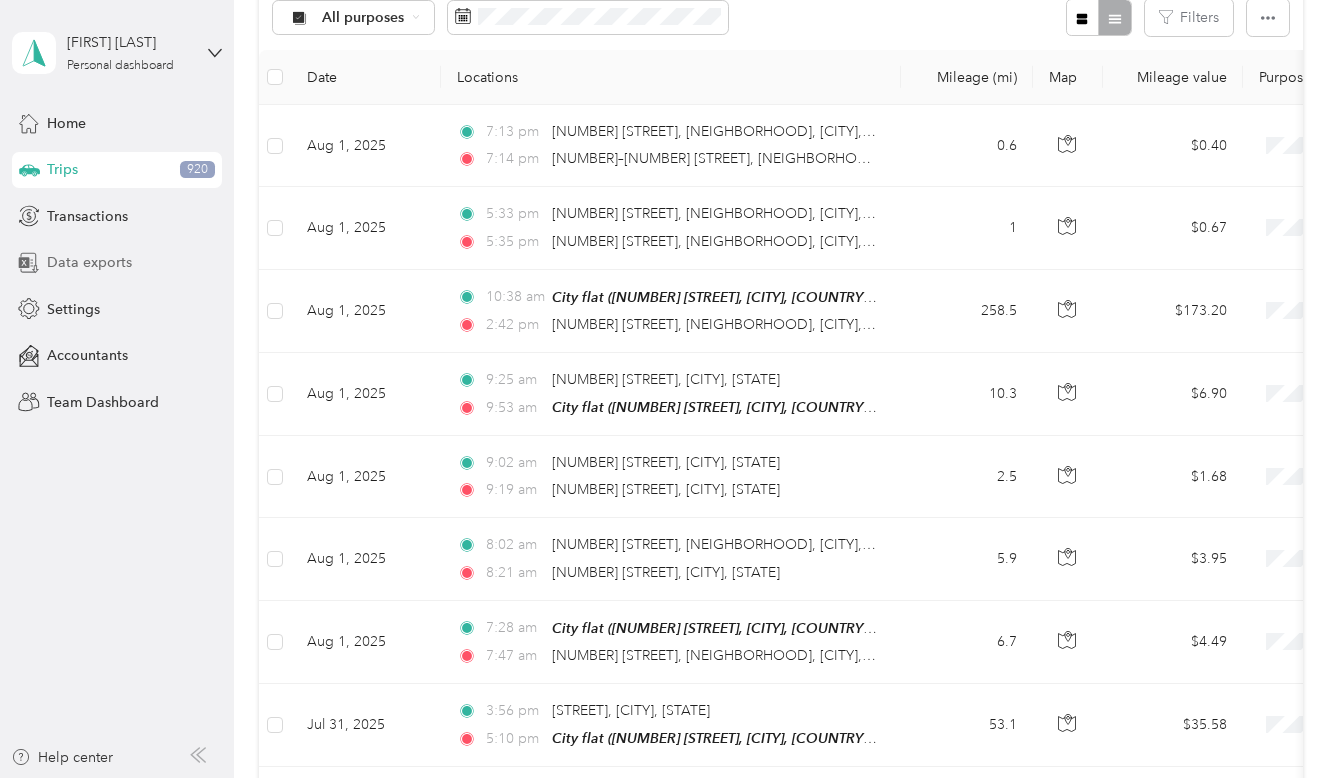 click on "Data exports" at bounding box center (89, 262) 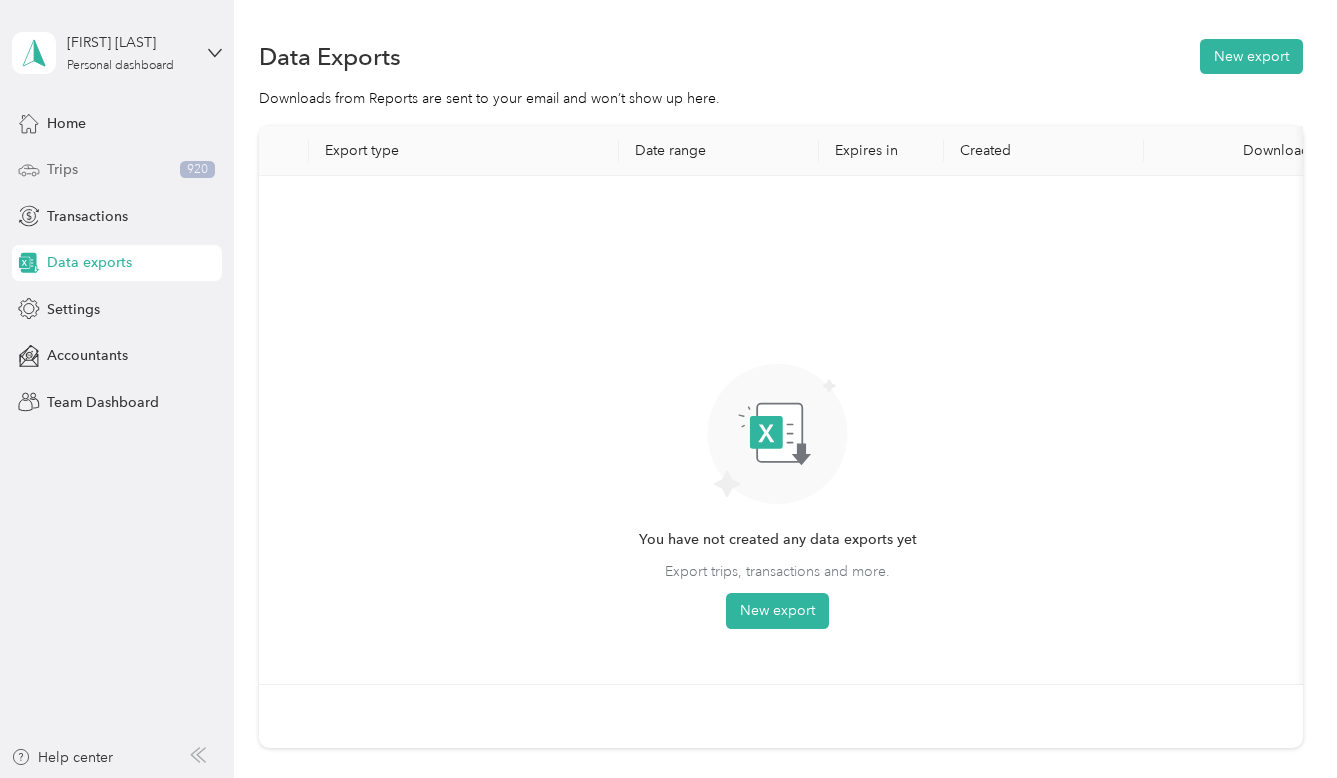click on "Trips" at bounding box center [62, 169] 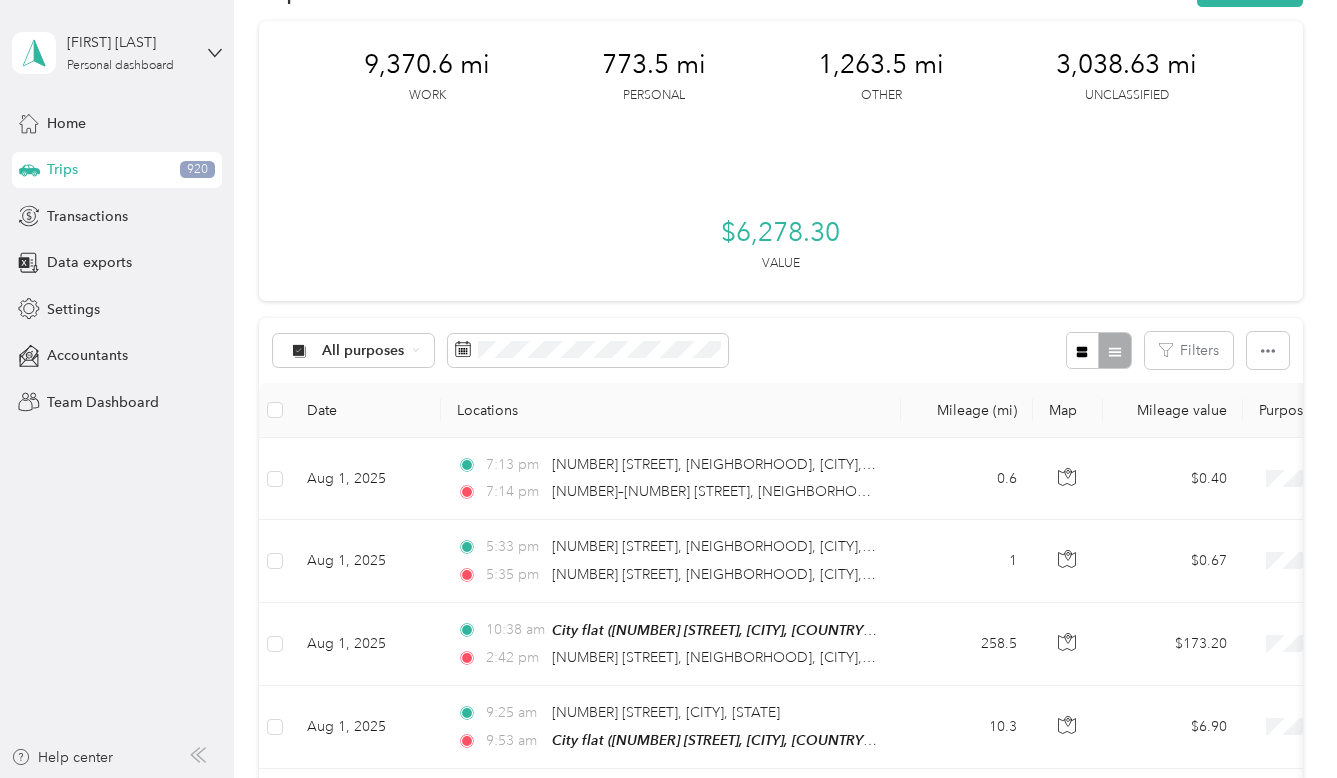 scroll, scrollTop: 300, scrollLeft: 0, axis: vertical 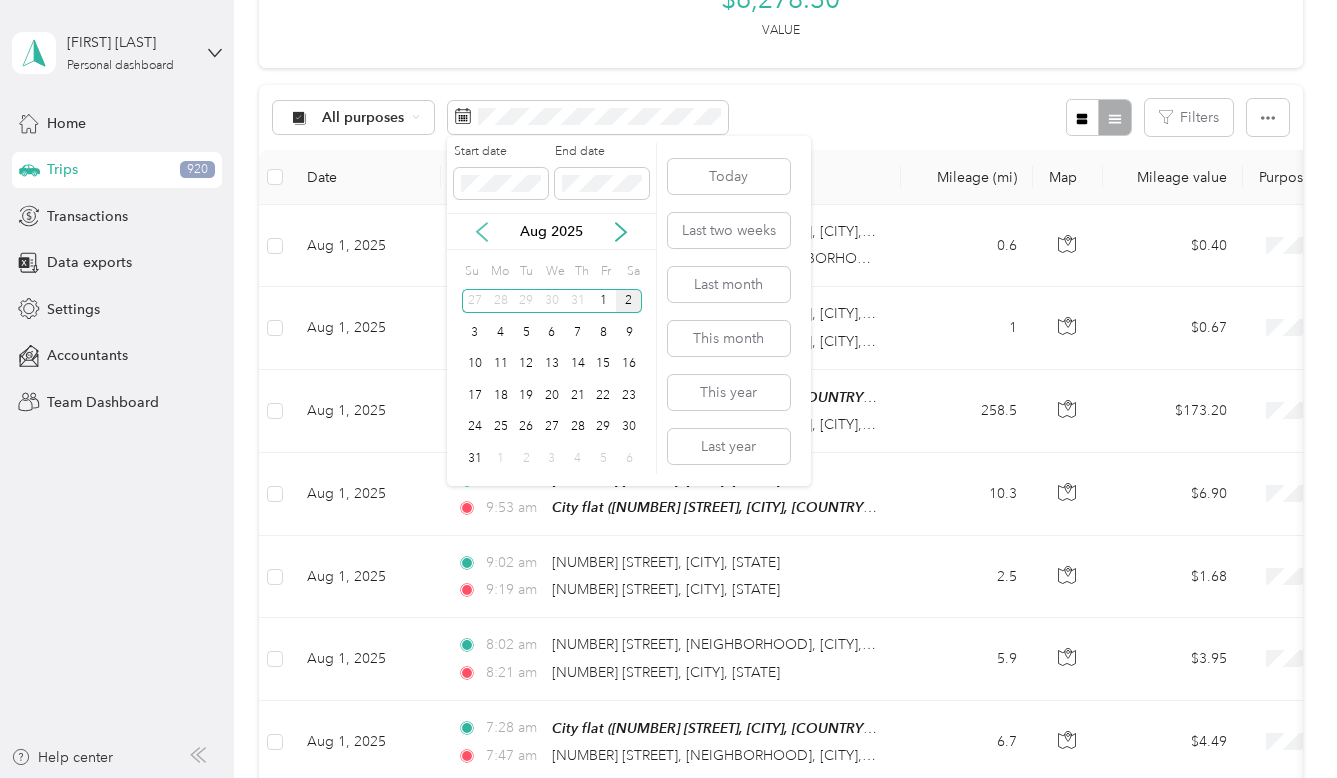 click 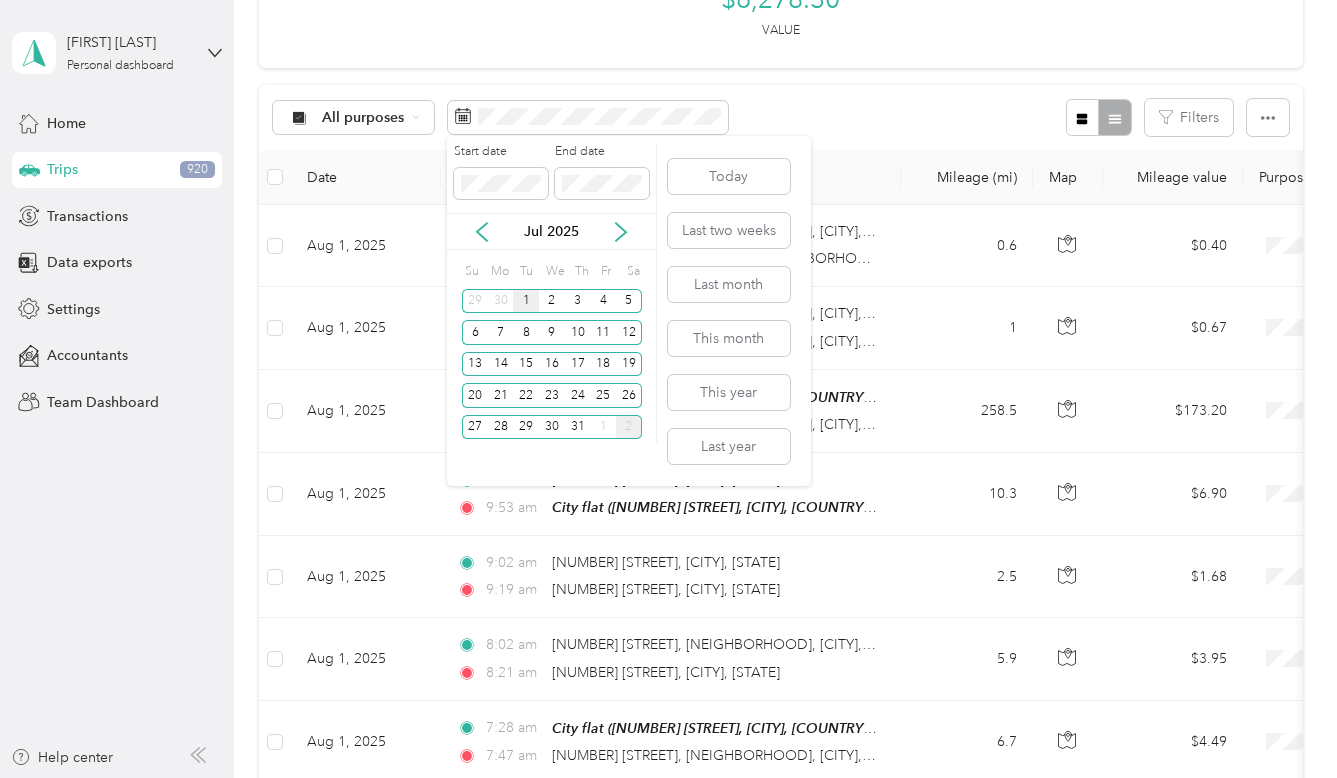click on "1" at bounding box center (526, 301) 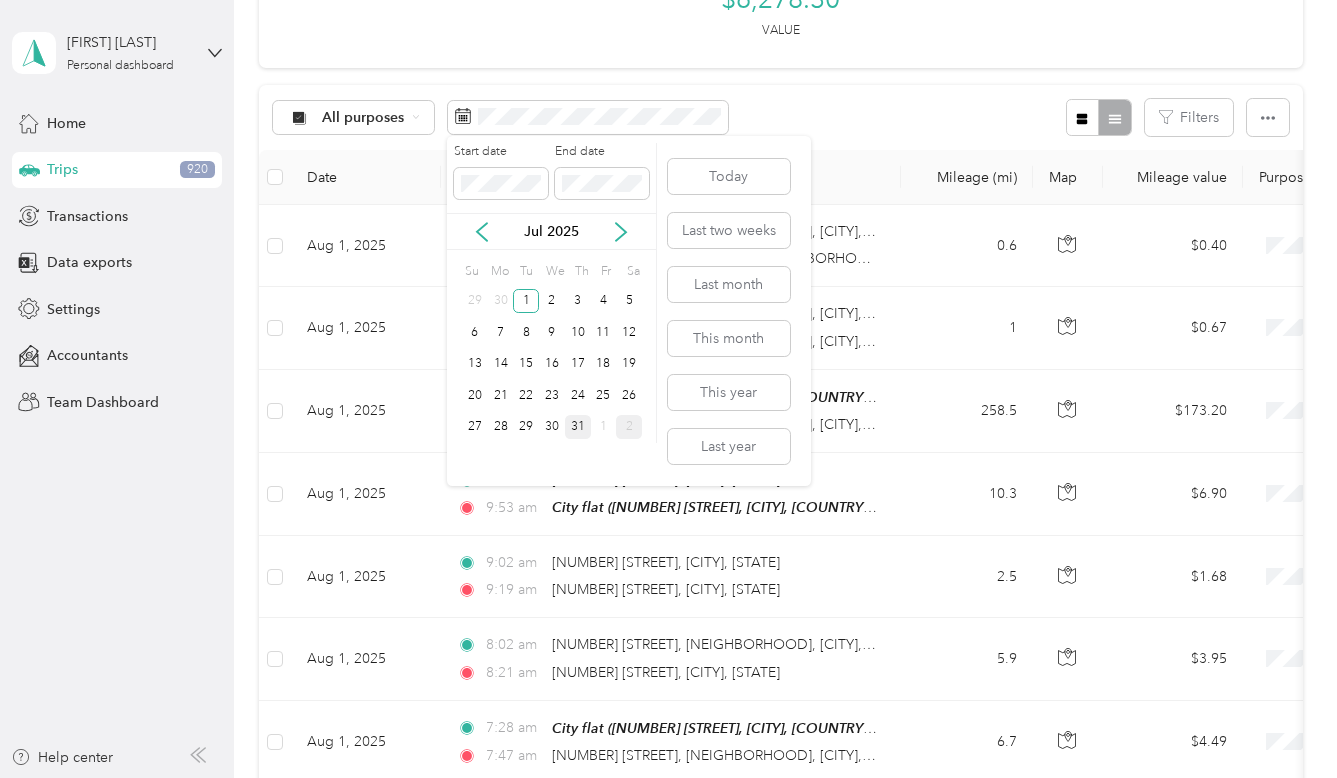 click on "31" at bounding box center (578, 427) 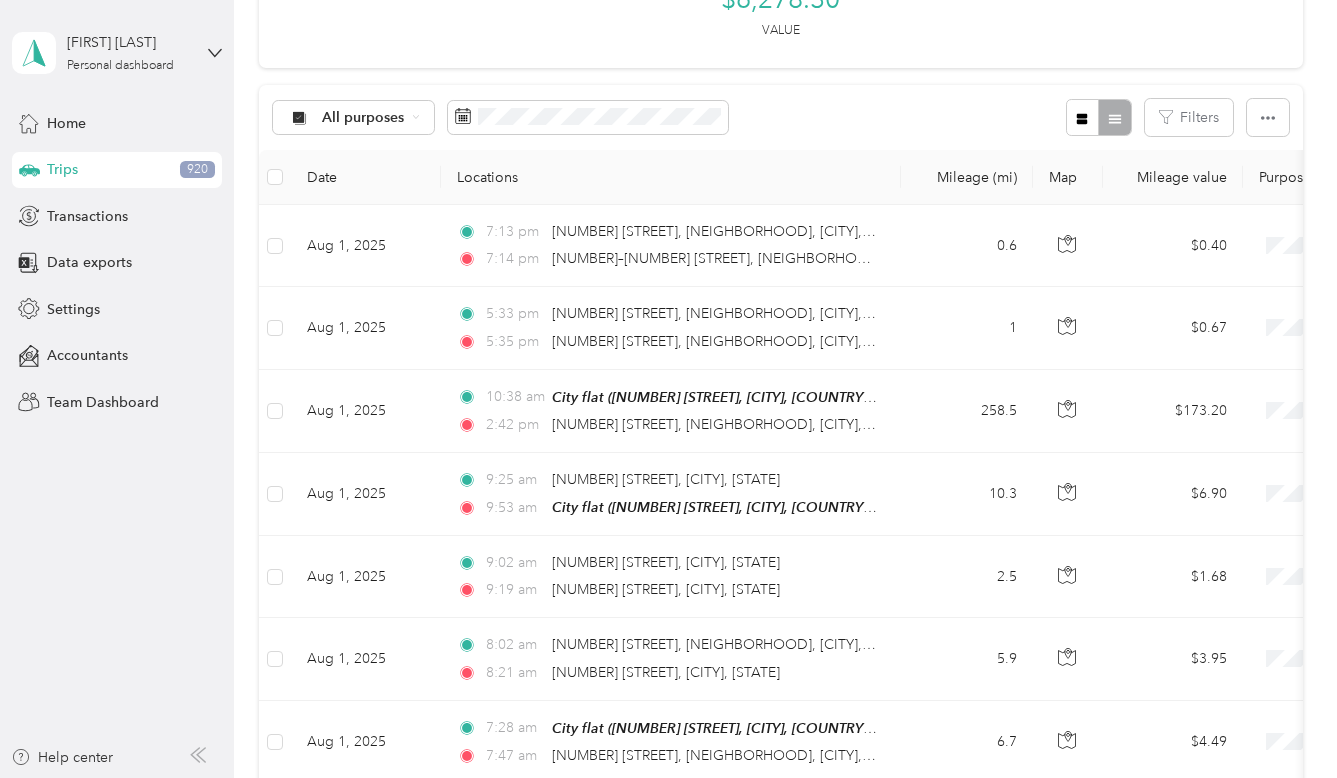 scroll, scrollTop: 132, scrollLeft: 0, axis: vertical 